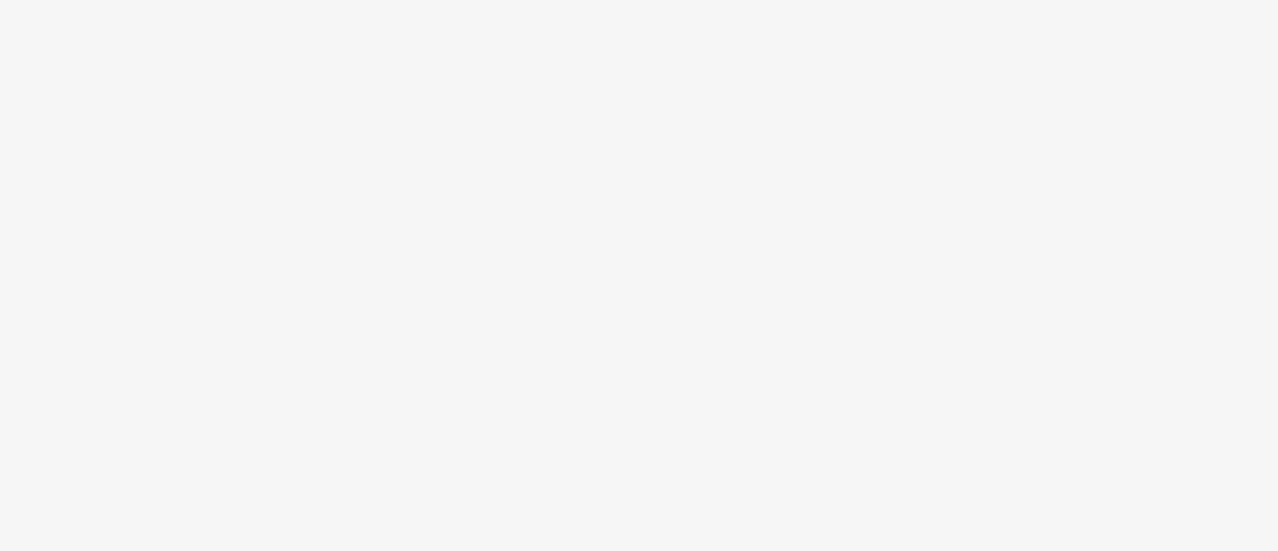 scroll, scrollTop: 0, scrollLeft: 0, axis: both 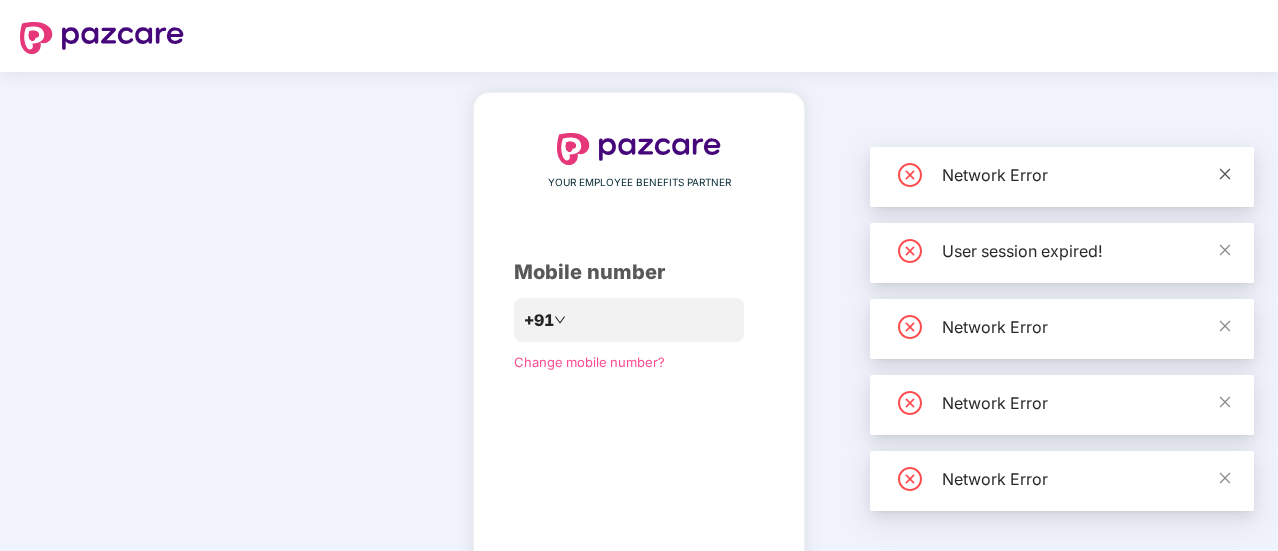 click 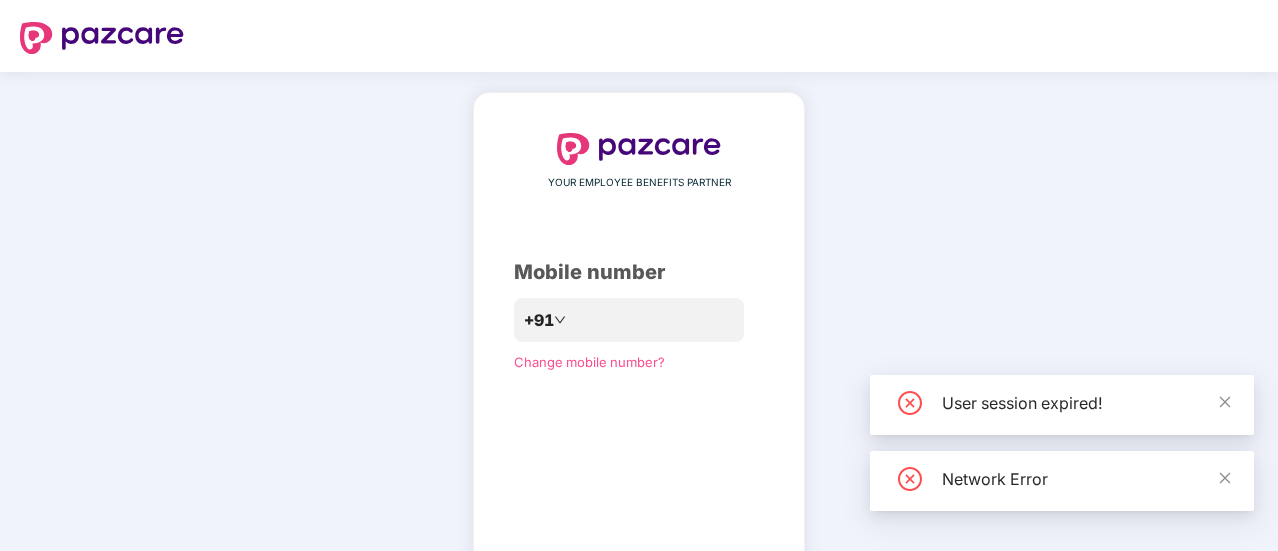click on "YOUR EMPLOYEE BENEFITS PARTNER Mobile number +91 Change mobile number? Send OTP" at bounding box center (639, 367) 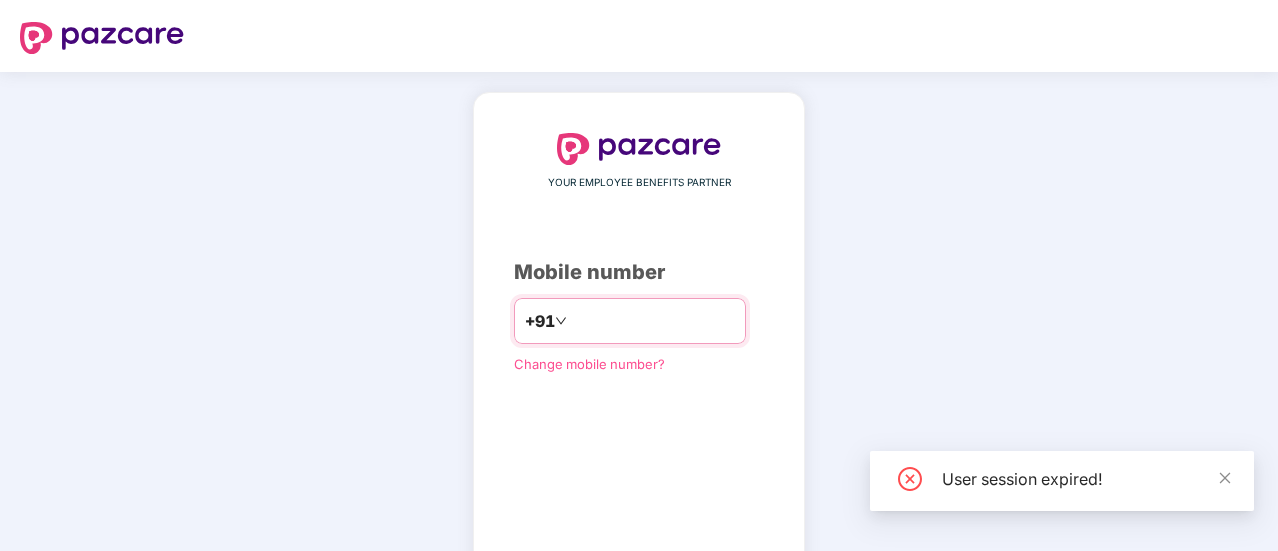 click at bounding box center (653, 321) 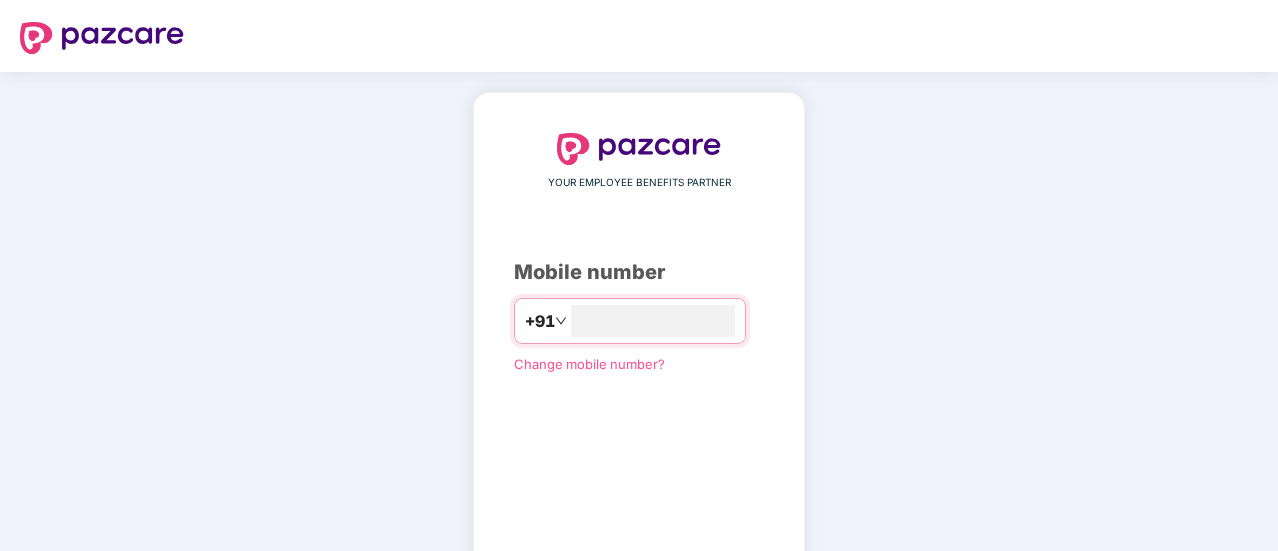 click on "**********" at bounding box center (639, 368) 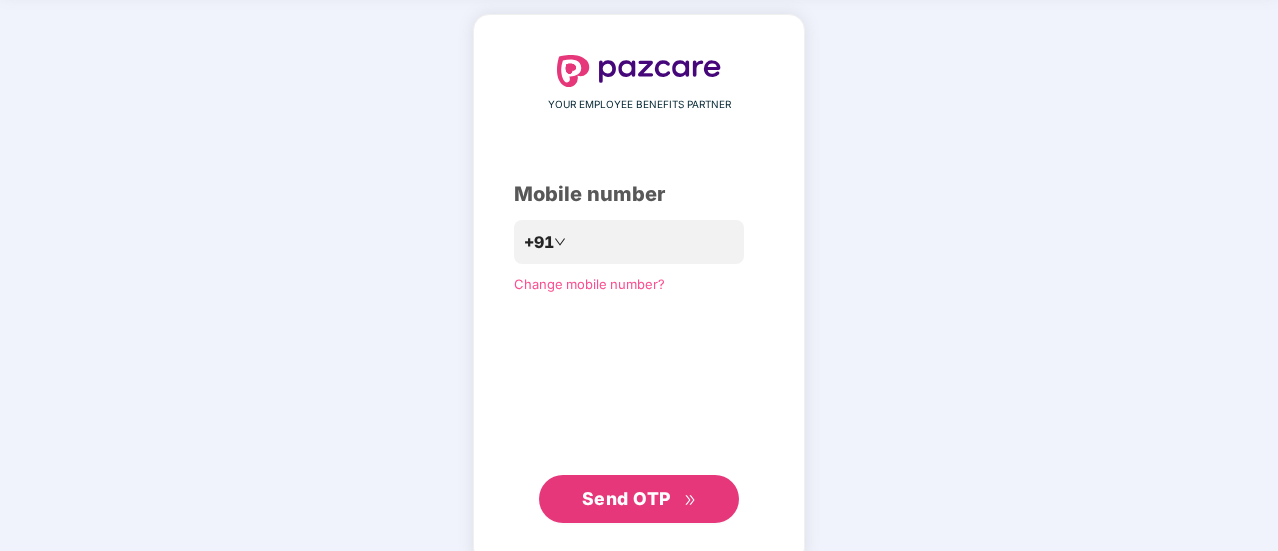 scroll, scrollTop: 80, scrollLeft: 0, axis: vertical 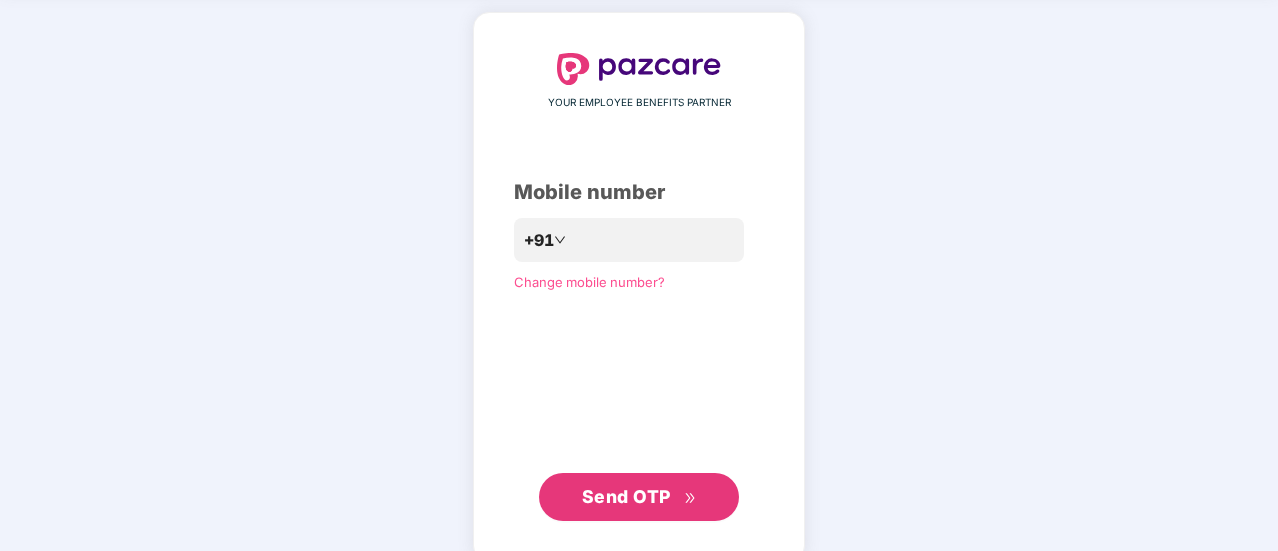 click on "Send OTP" at bounding box center (639, 497) 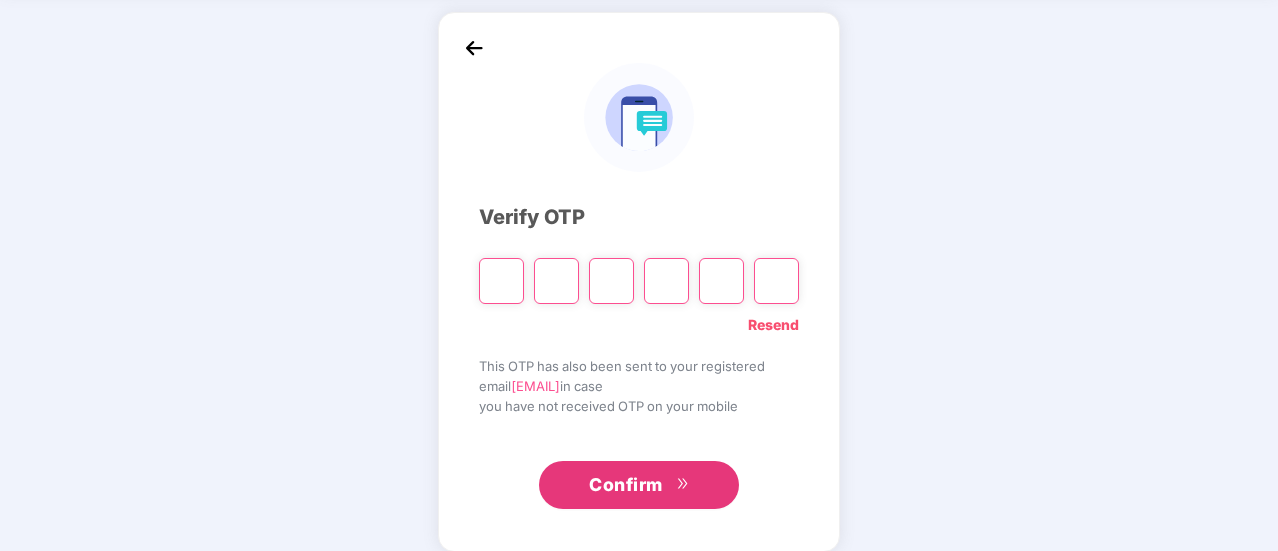 type on "*" 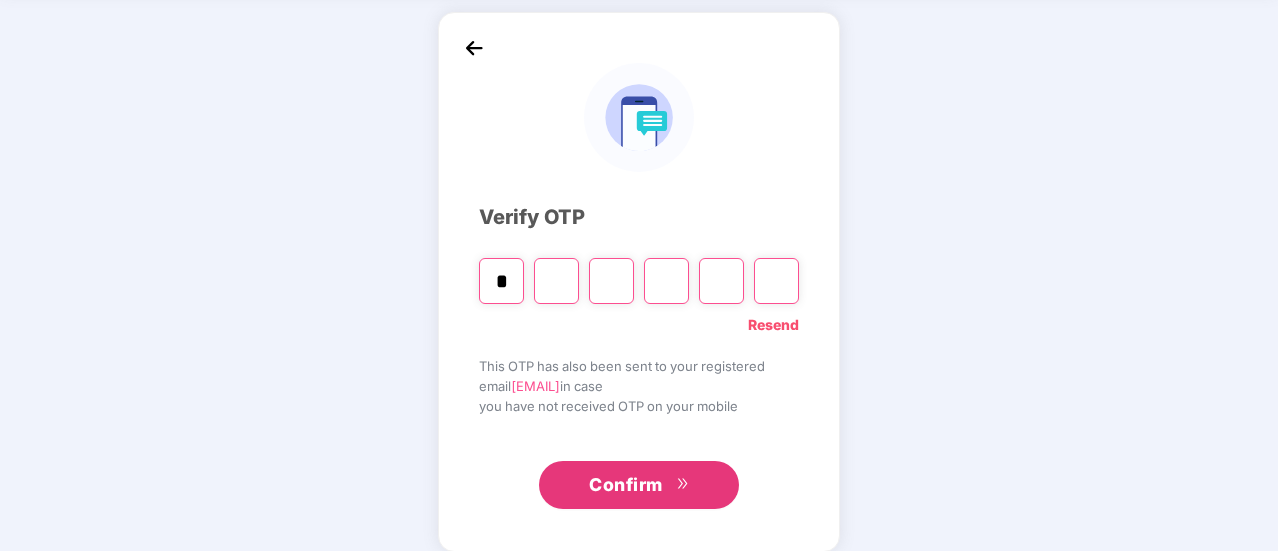 type on "*" 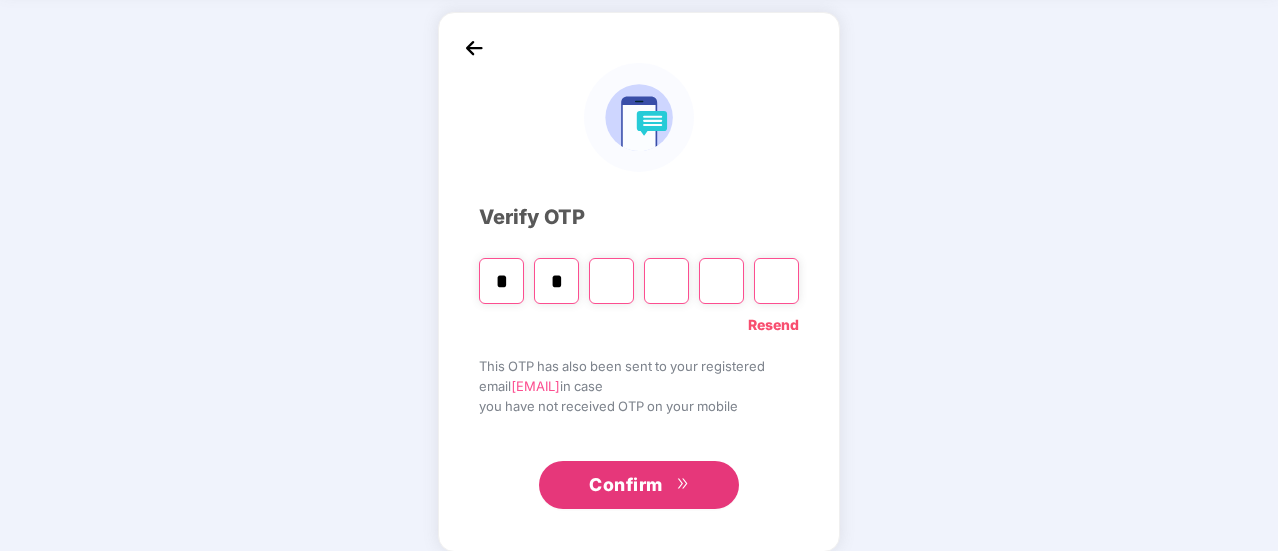 type on "*" 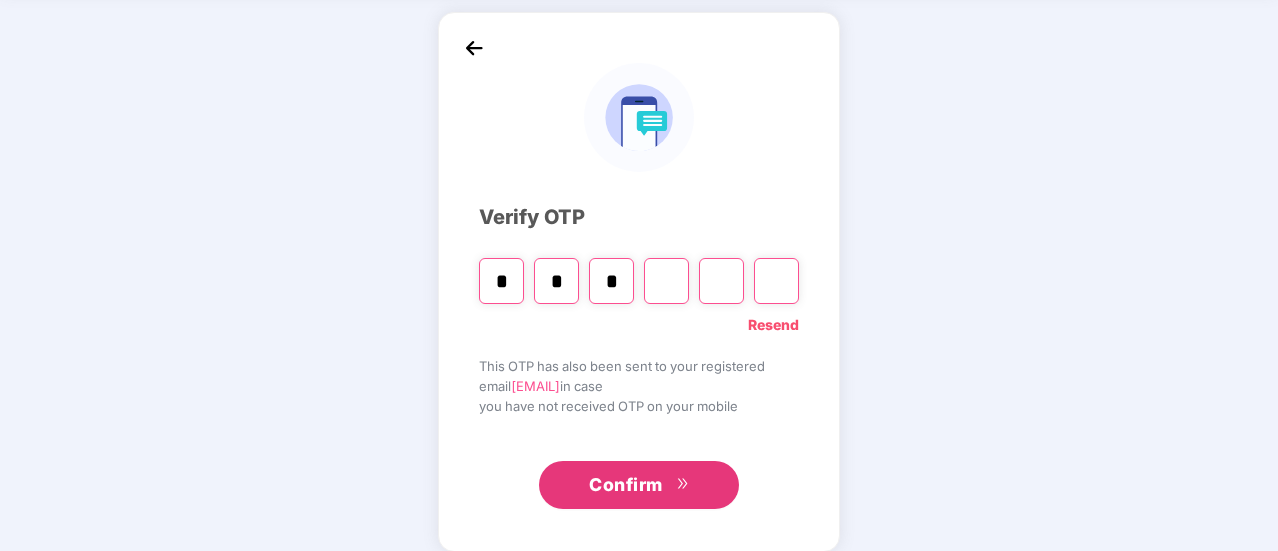 type on "*" 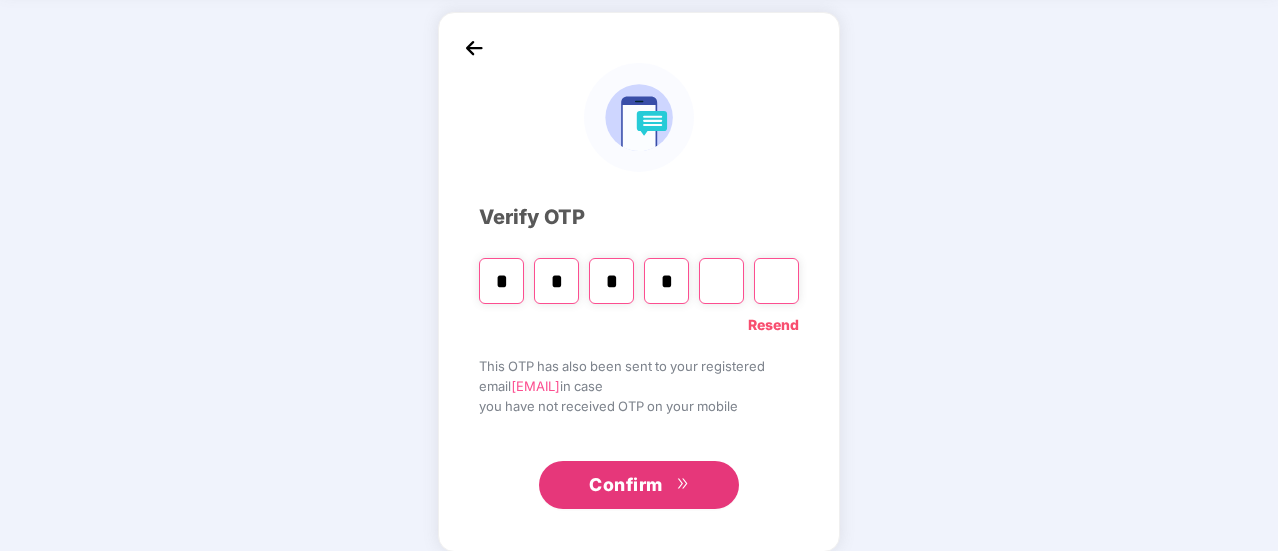 type on "*" 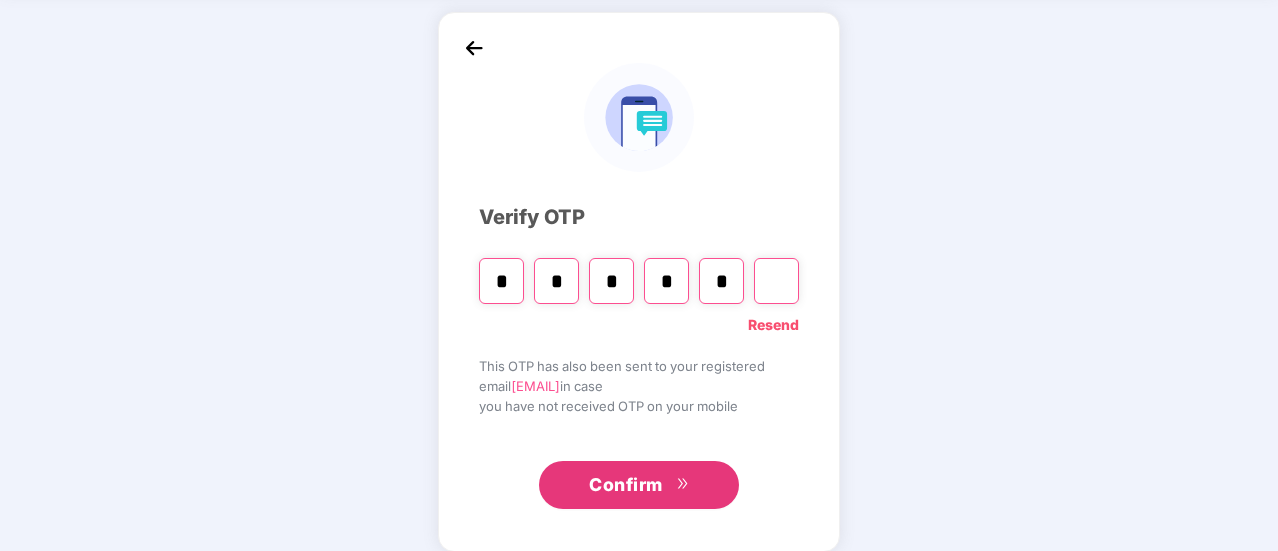type on "*" 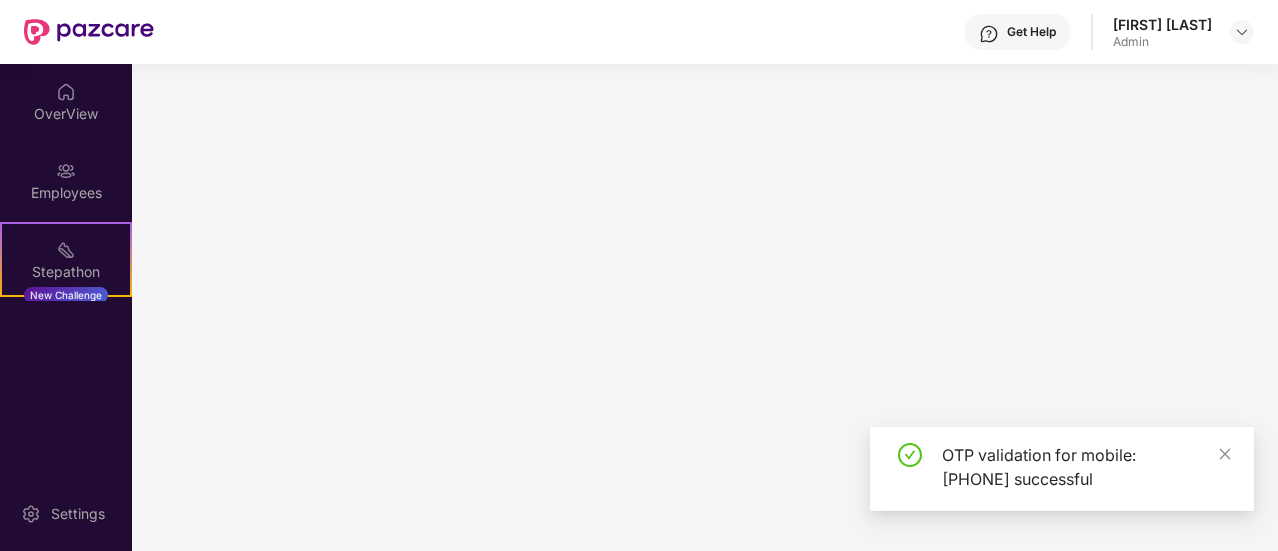 scroll, scrollTop: 0, scrollLeft: 0, axis: both 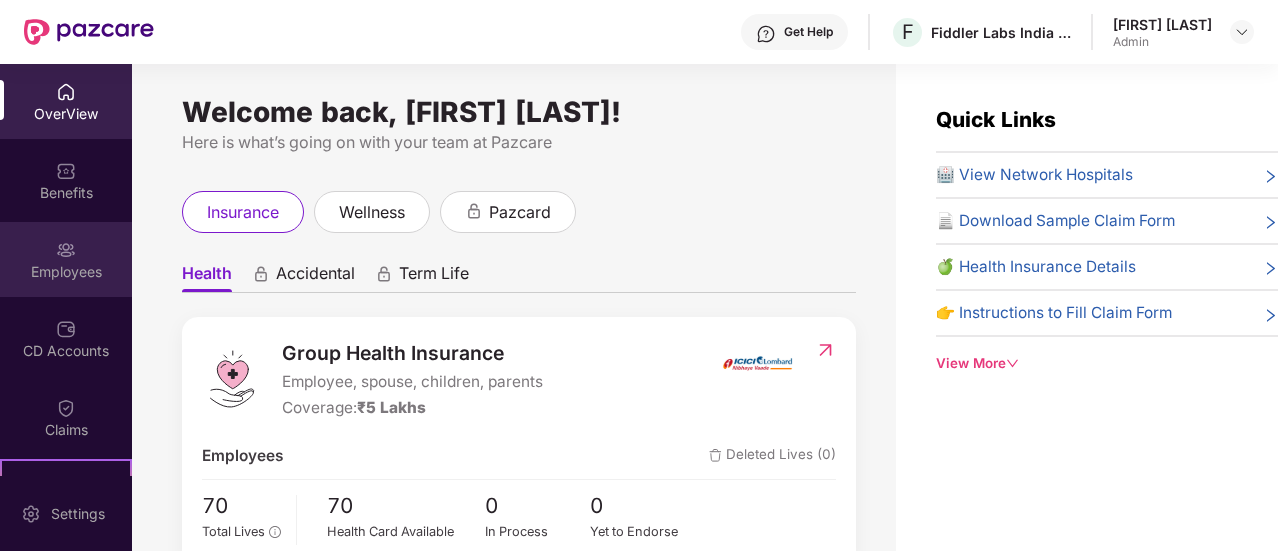 click at bounding box center [66, 250] 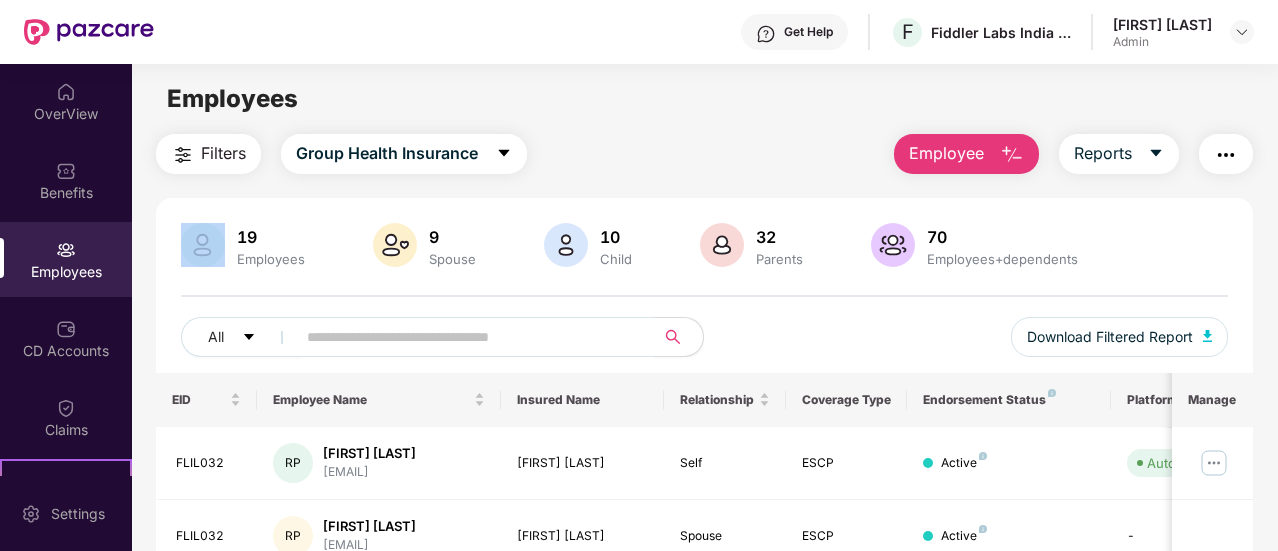 drag, startPoint x: 1275, startPoint y: 101, endPoint x: 1279, endPoint y: 142, distance: 41.19466 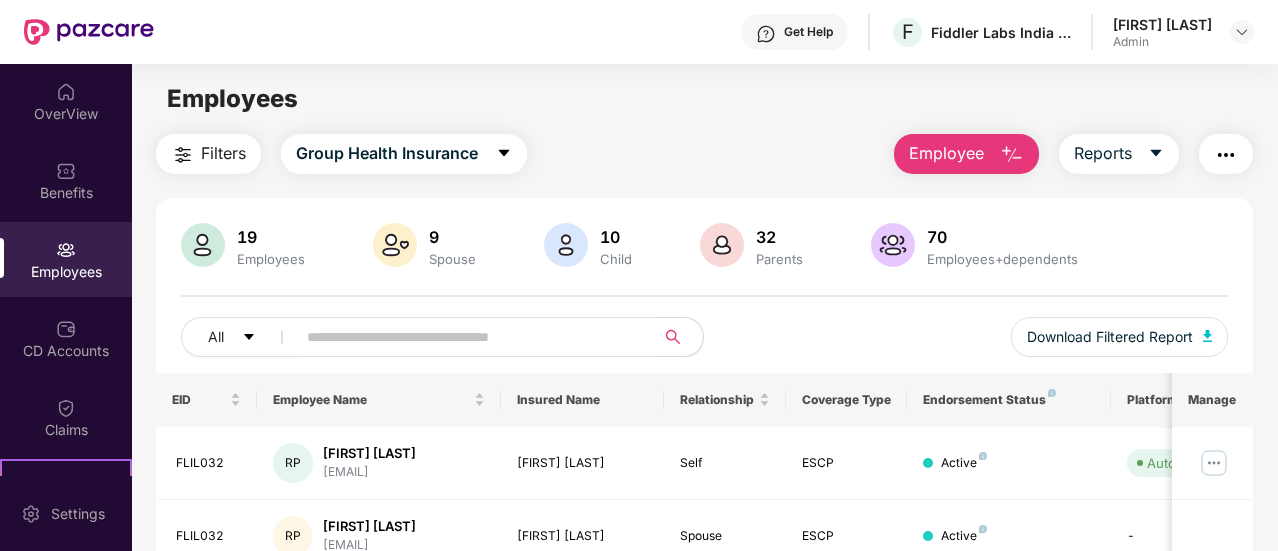 click at bounding box center [467, 337] 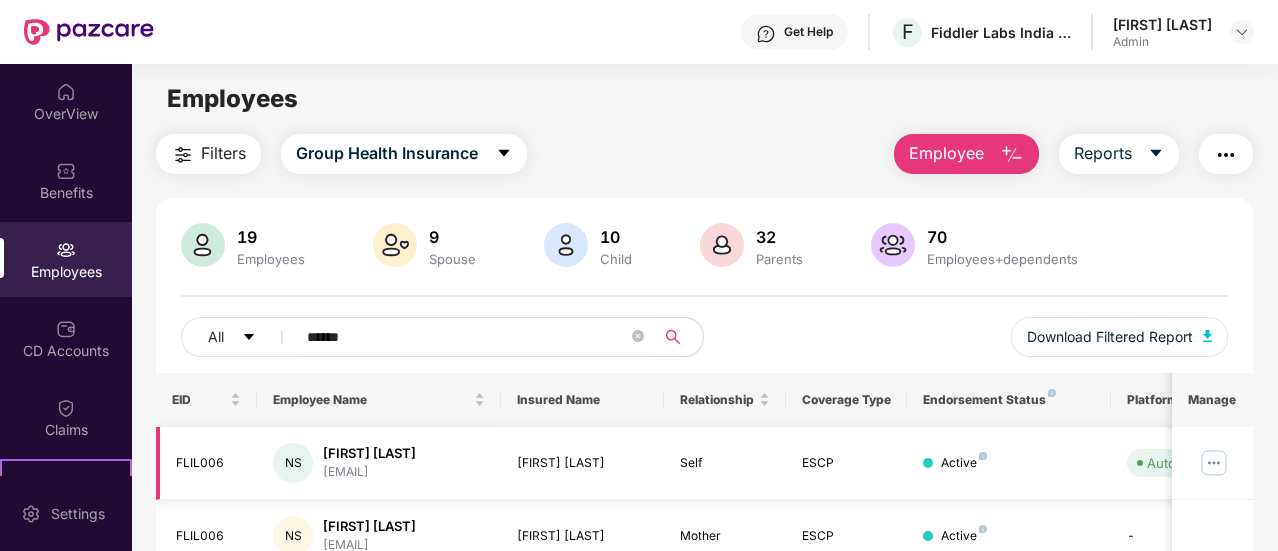 type on "******" 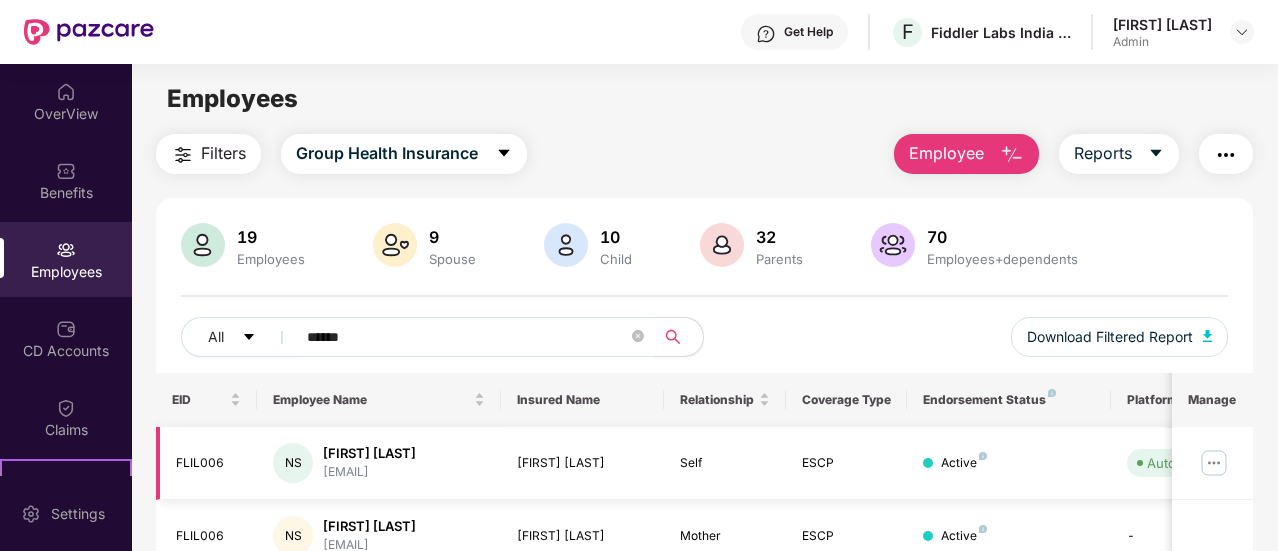click at bounding box center [1214, 463] 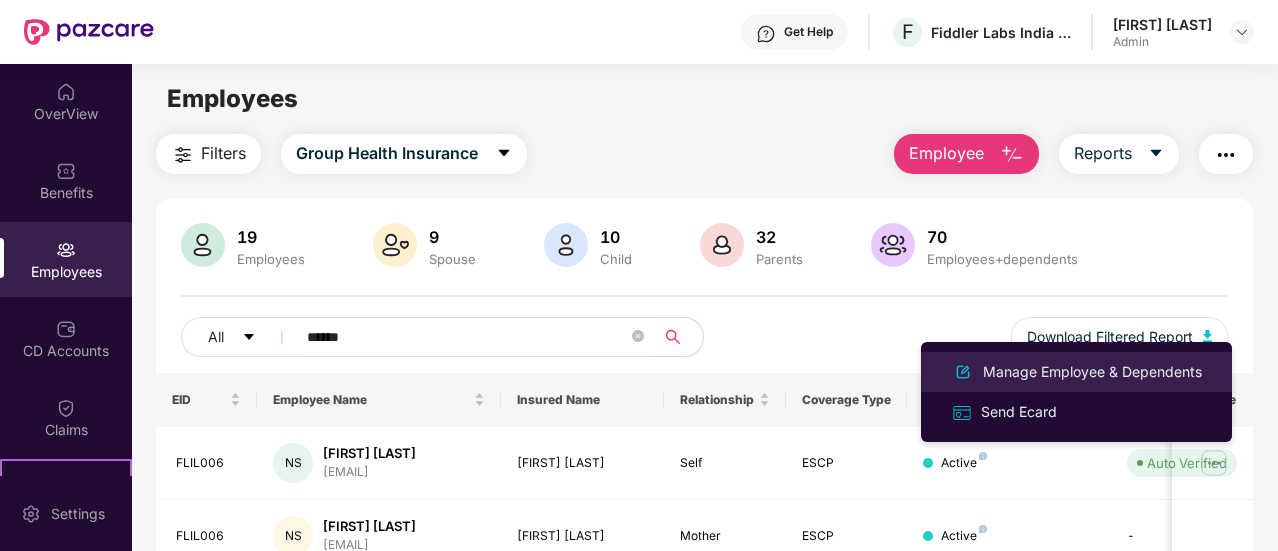 click on "Manage Employee & Dependents" at bounding box center (1092, 372) 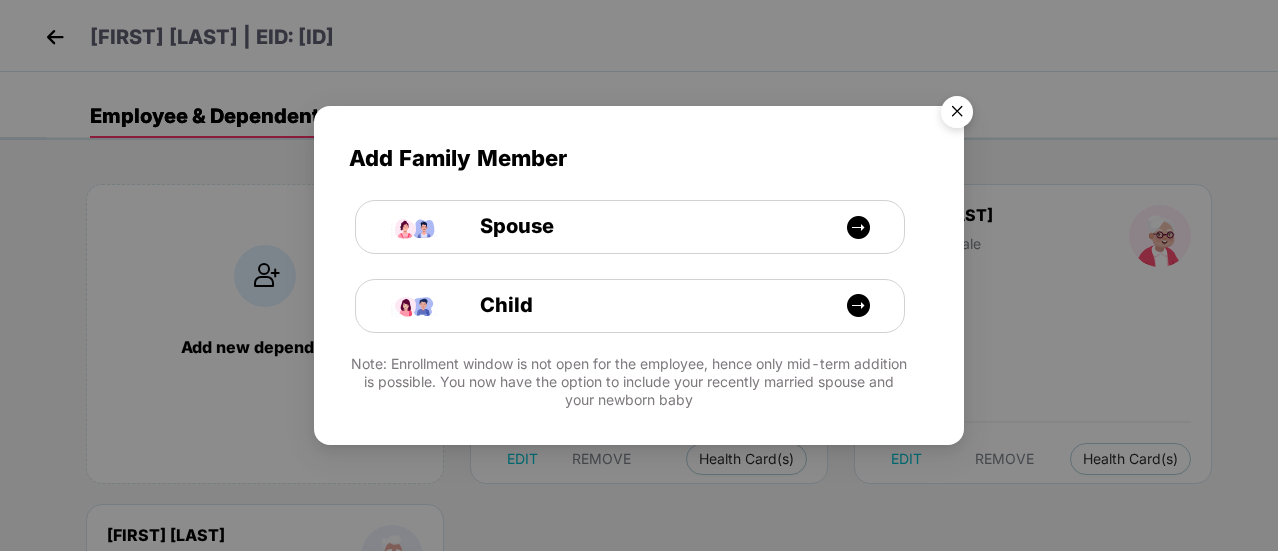 click at bounding box center (957, 115) 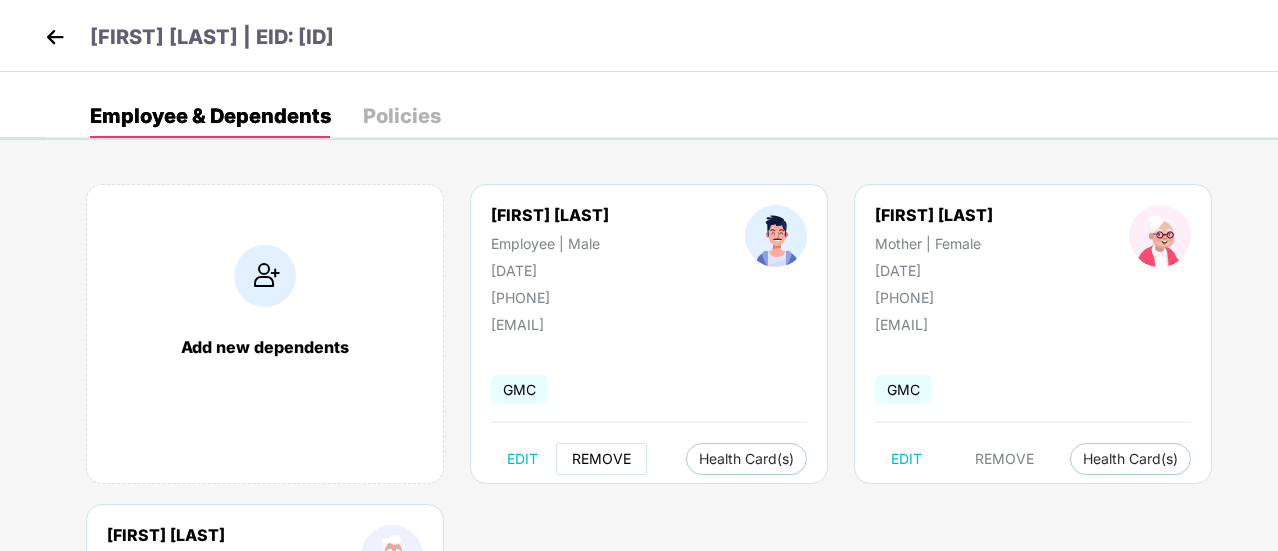 click on "REMOVE" at bounding box center [601, 459] 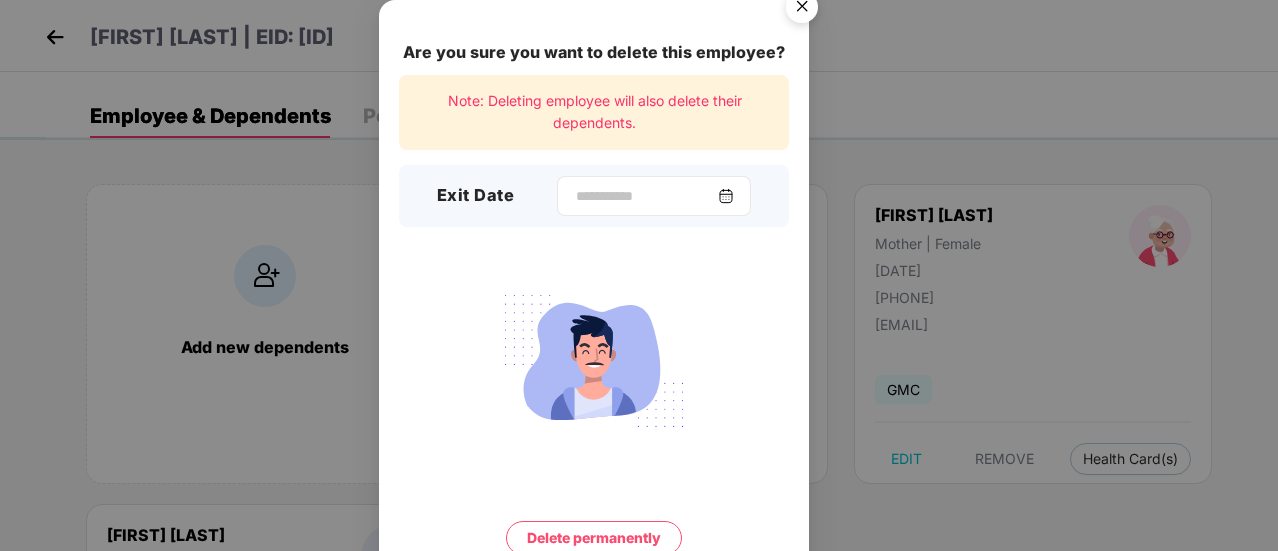 click at bounding box center [726, 196] 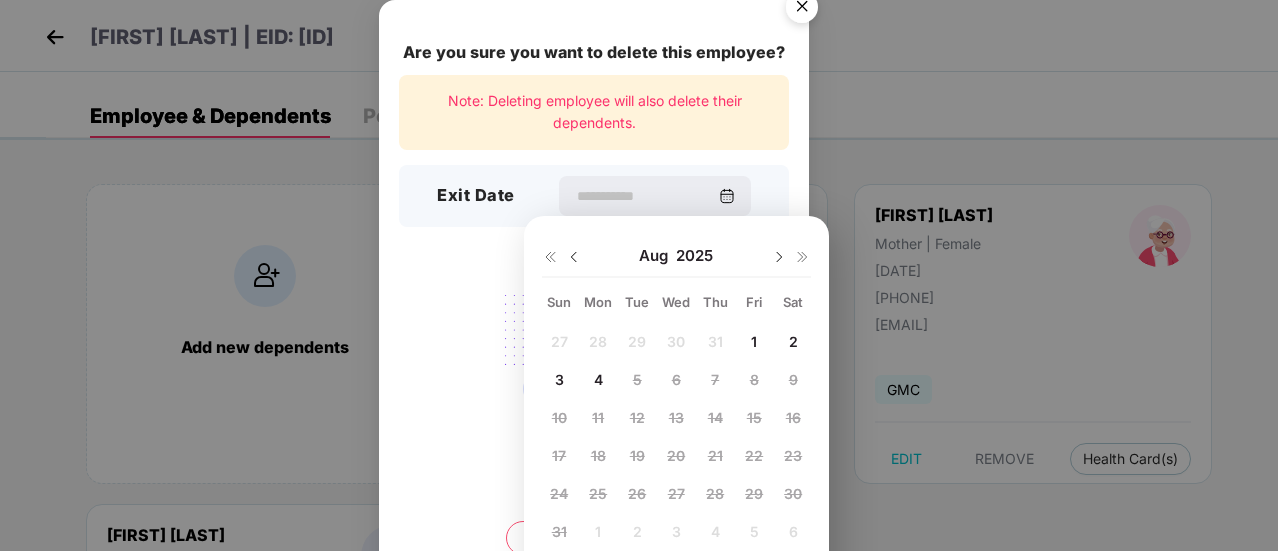 click at bounding box center (574, 257) 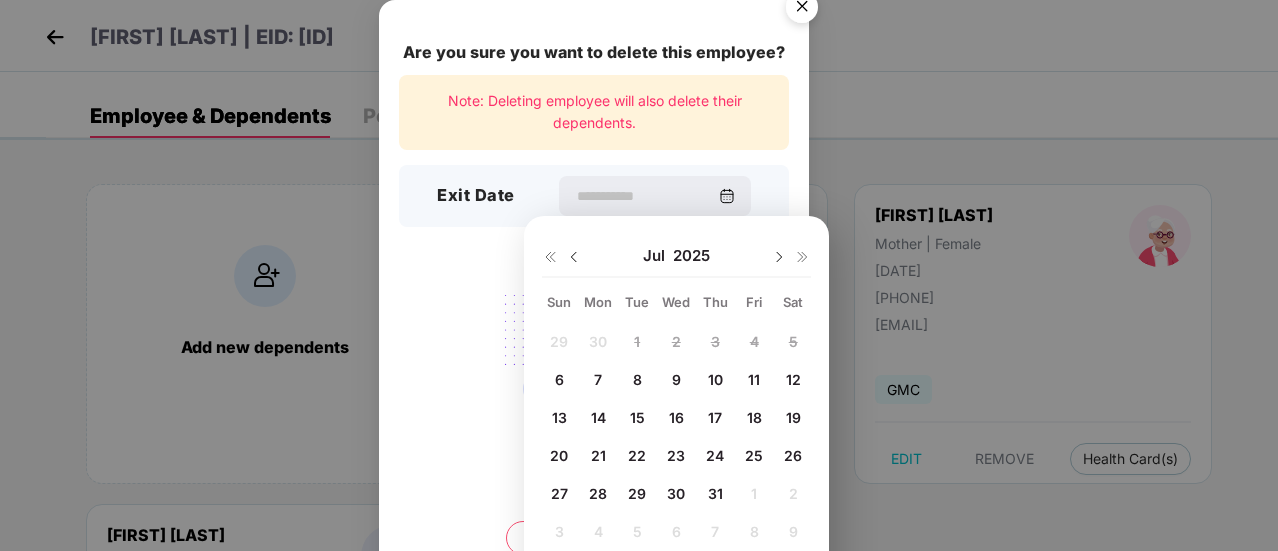 click on "15" at bounding box center (637, 417) 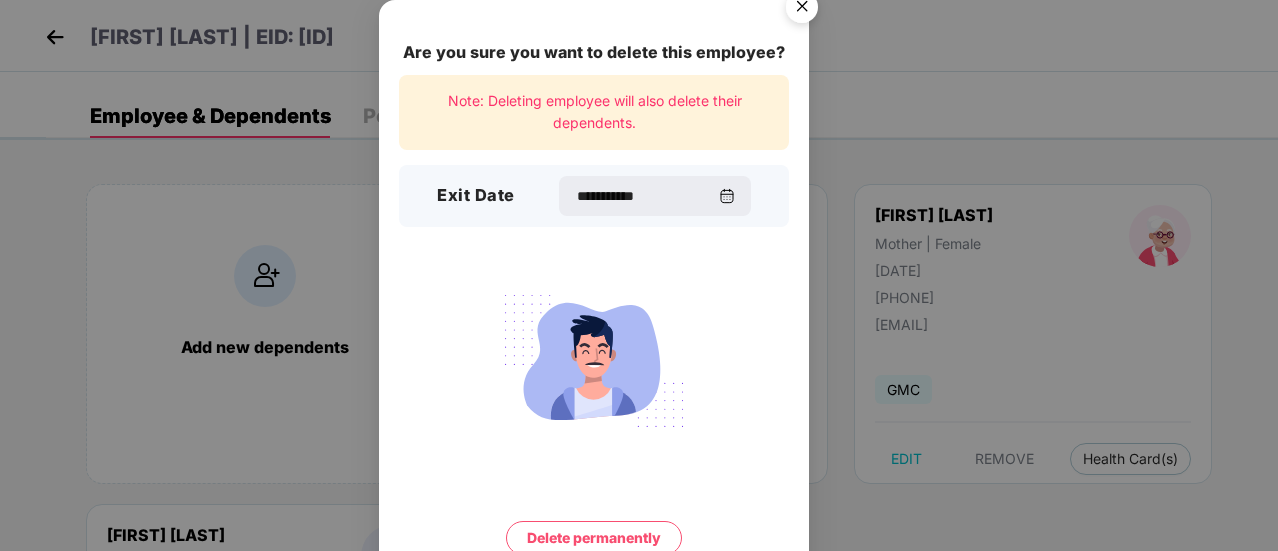 click on "Delete permanently" at bounding box center (594, 538) 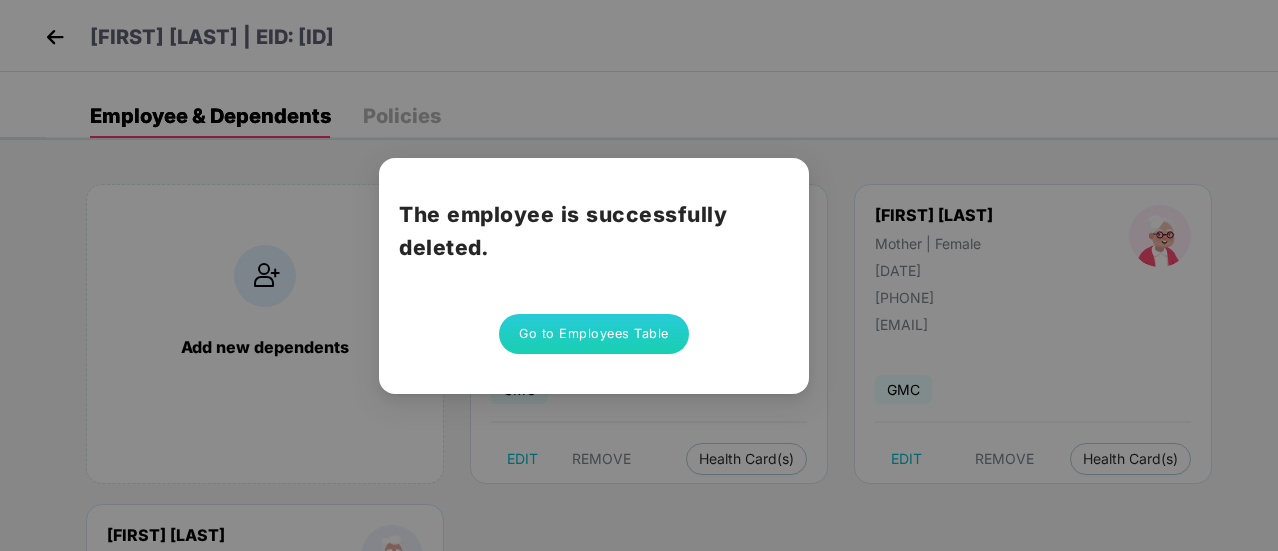 click on "Go to Employees Table" at bounding box center (594, 334) 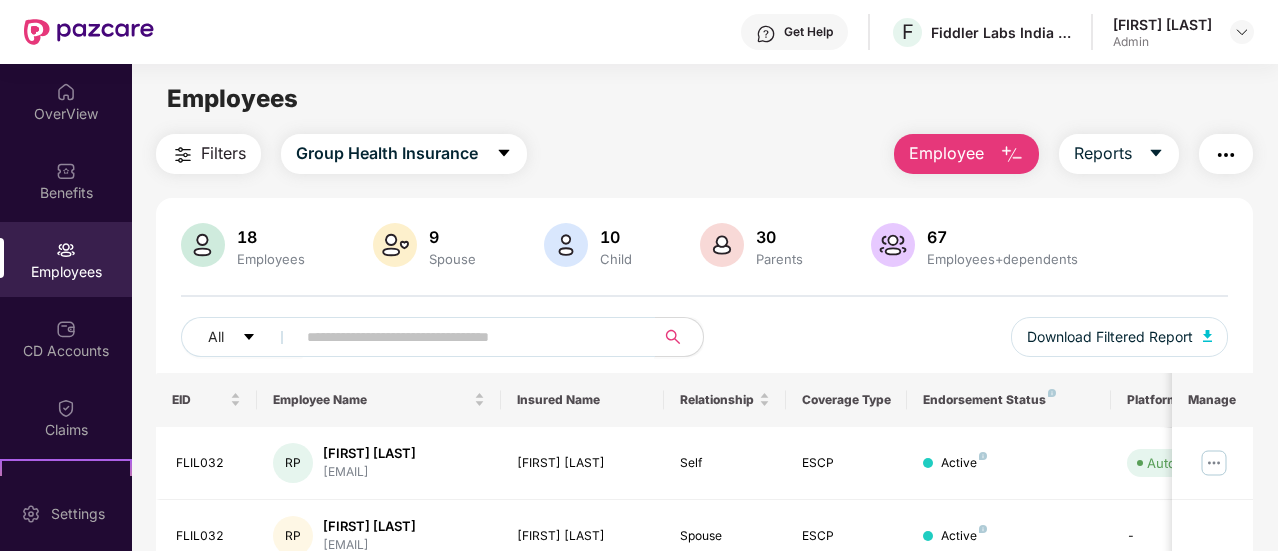 click at bounding box center [467, 337] 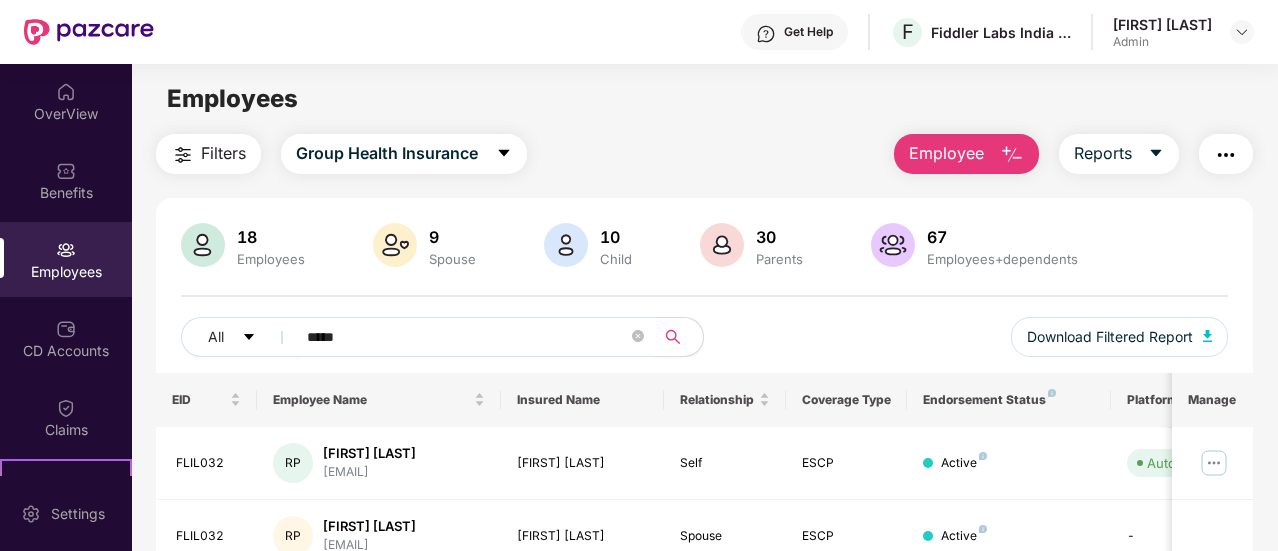 type on "*****" 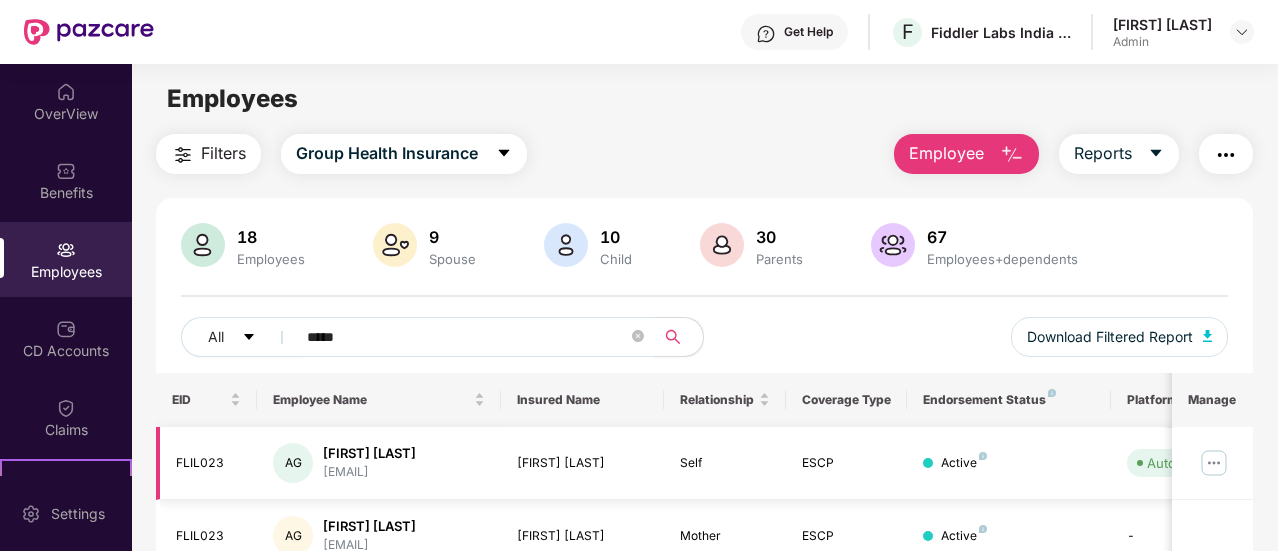 click at bounding box center [1214, 463] 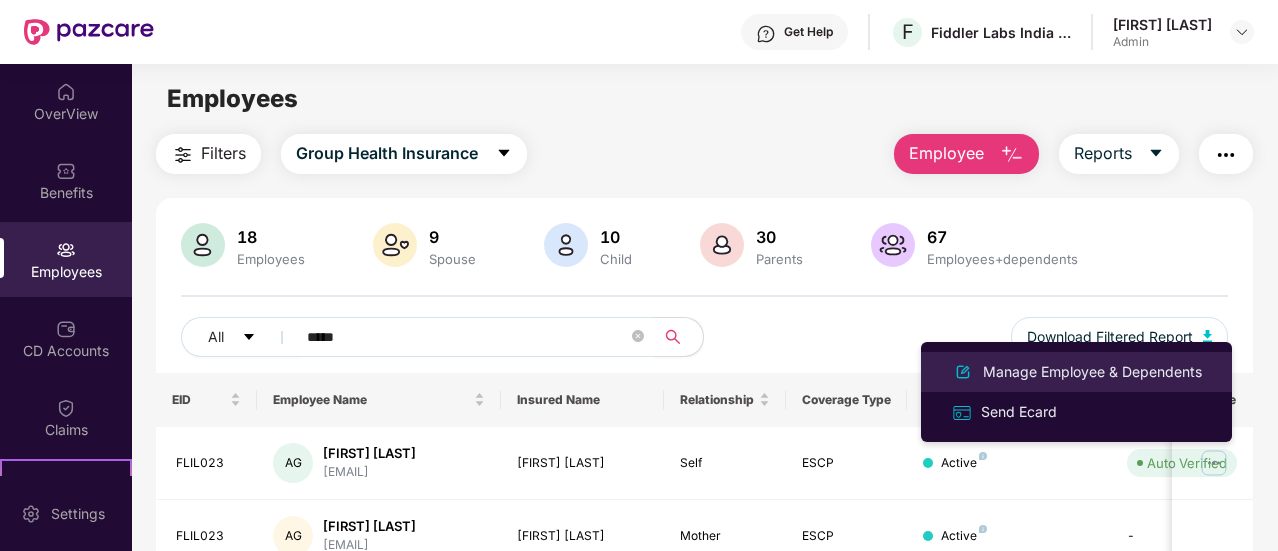 click on "Manage Employee & Dependents" at bounding box center (1092, 372) 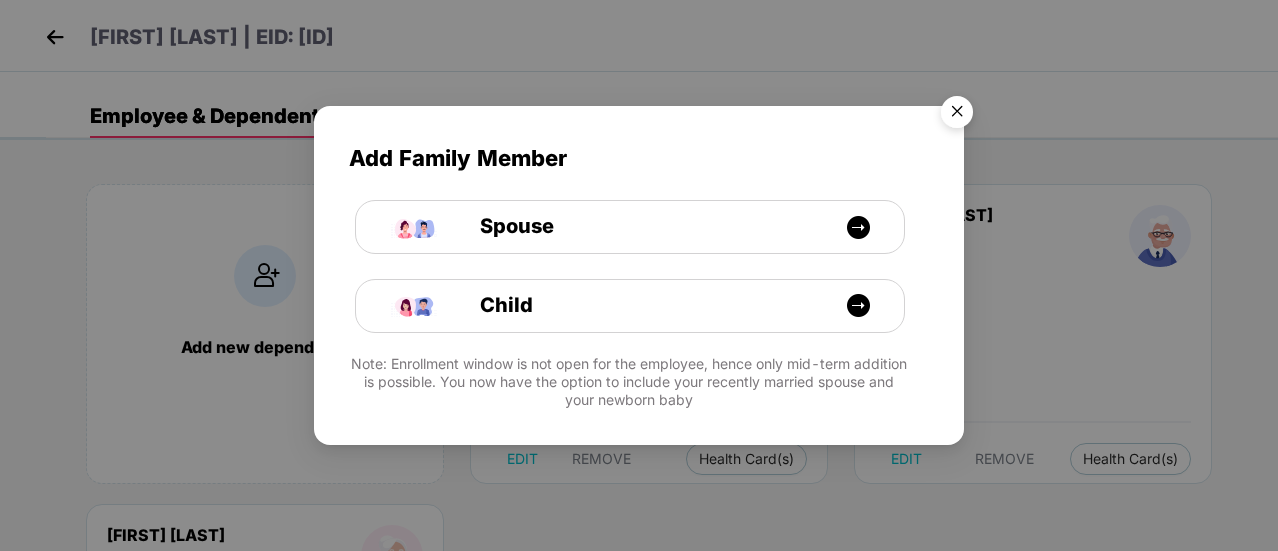 click at bounding box center [957, 115] 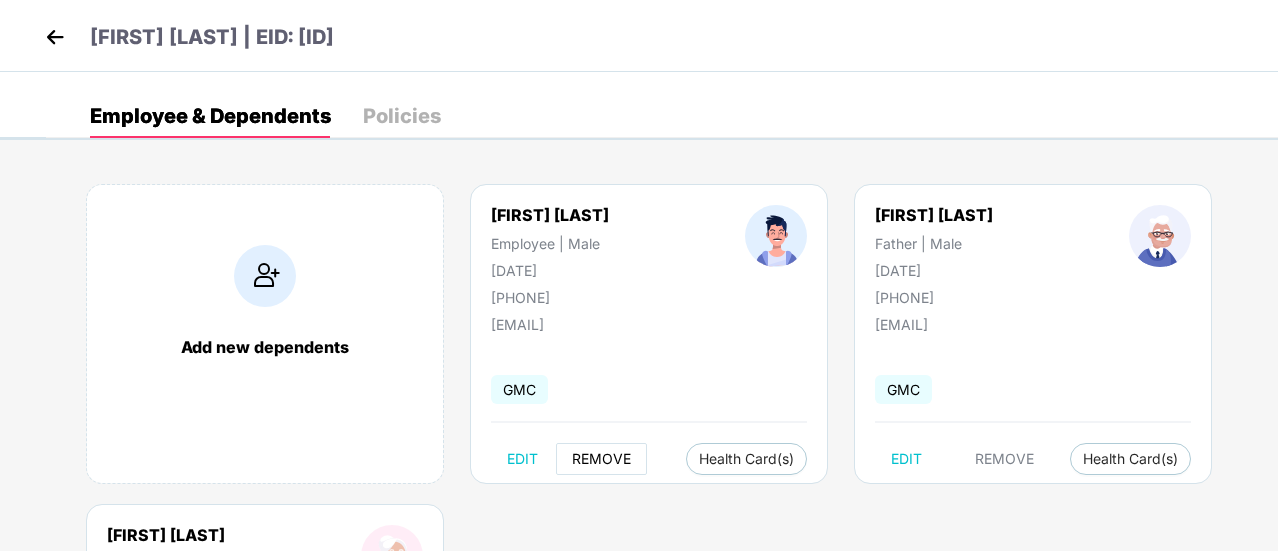 click on "REMOVE" at bounding box center [601, 459] 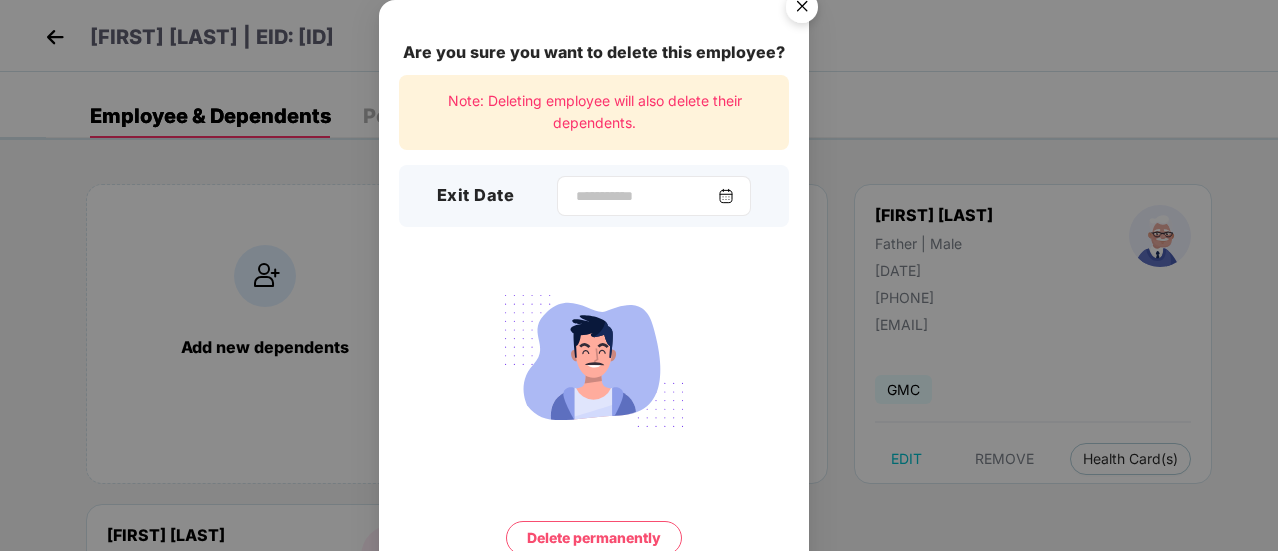 click at bounding box center (726, 196) 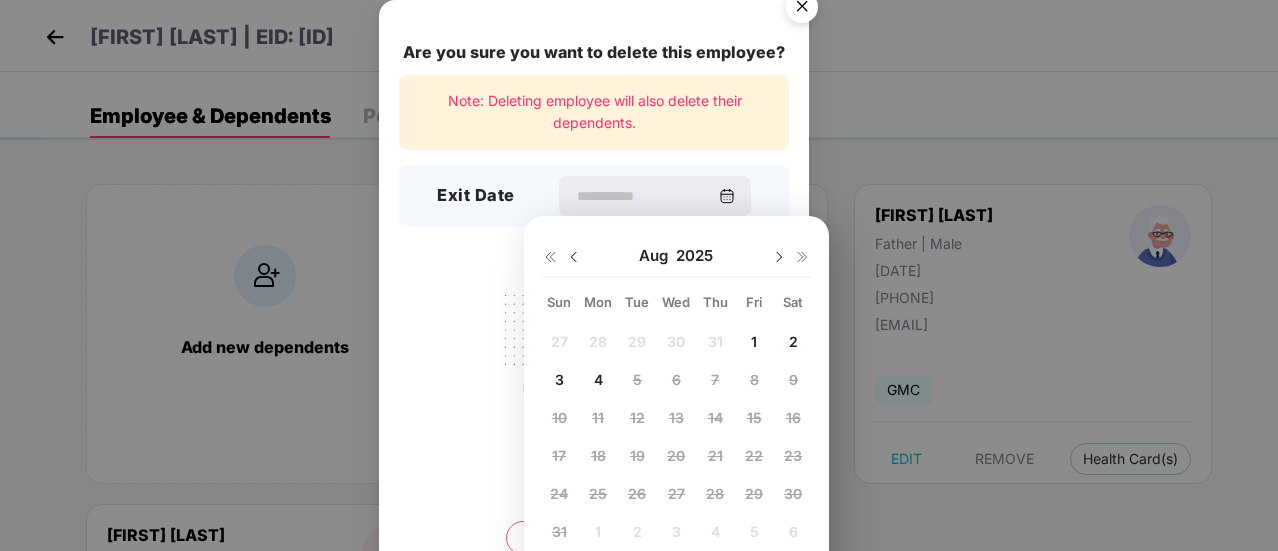click at bounding box center (574, 257) 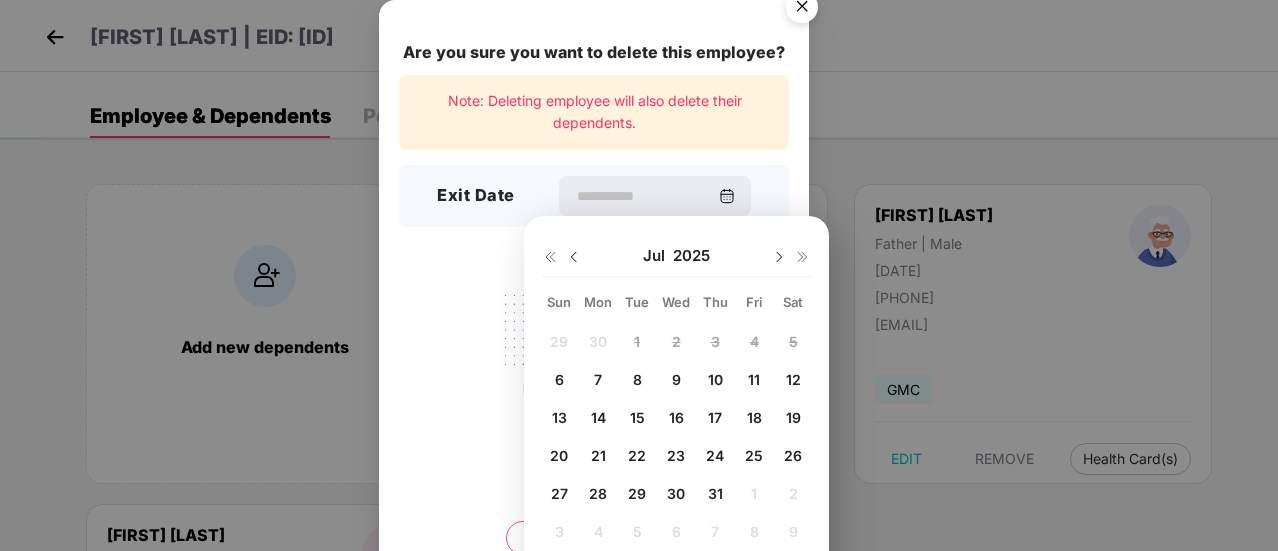 click at bounding box center (574, 257) 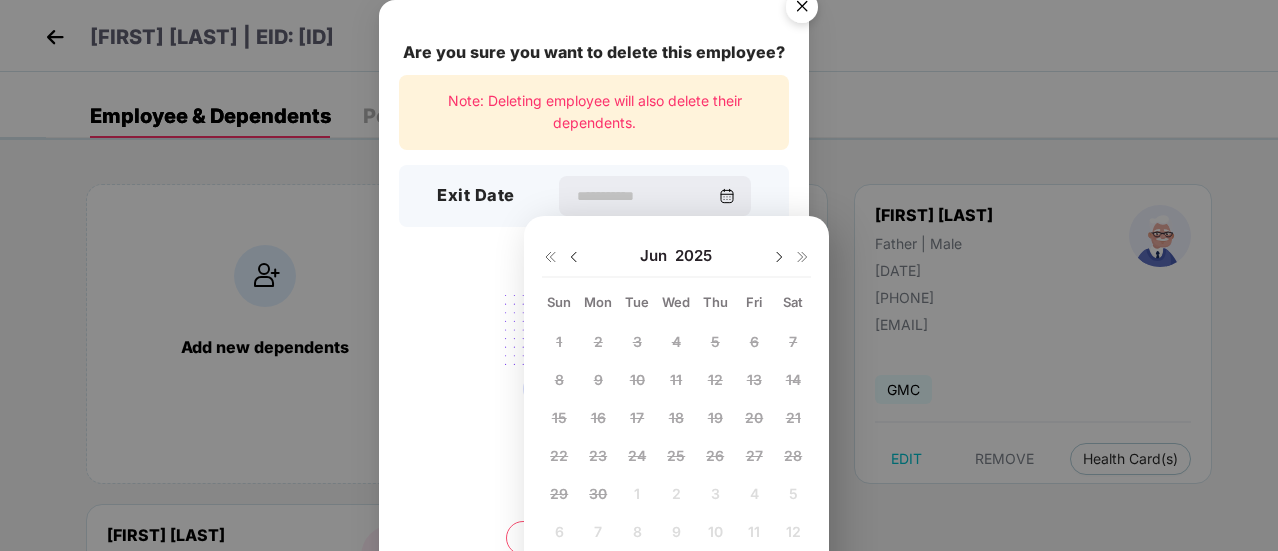 click at bounding box center [779, 257] 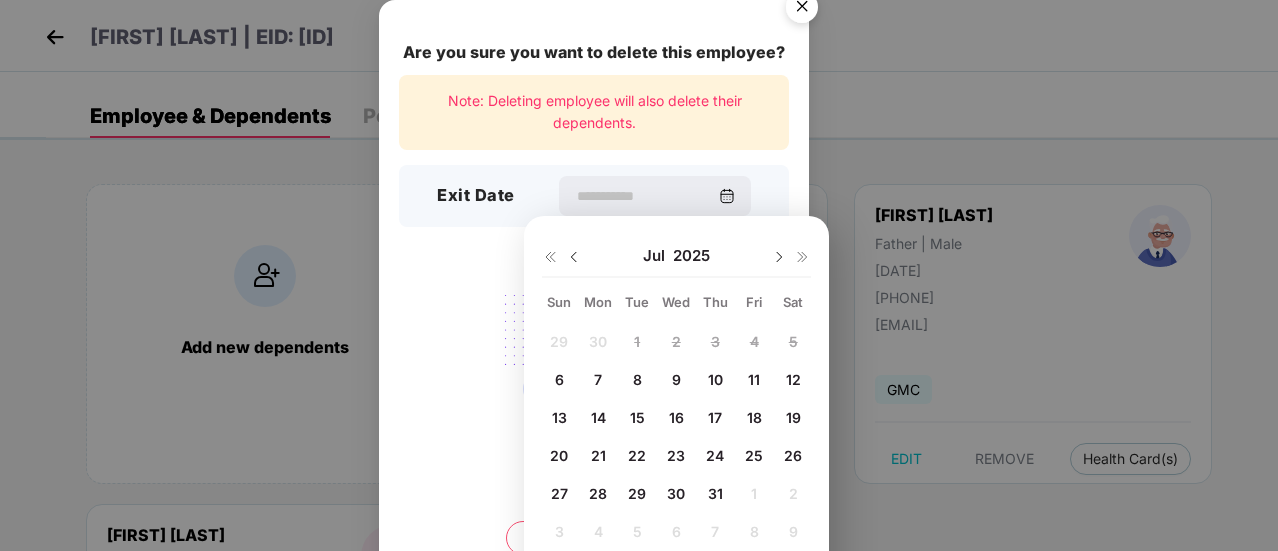 click on "7" at bounding box center (598, 379) 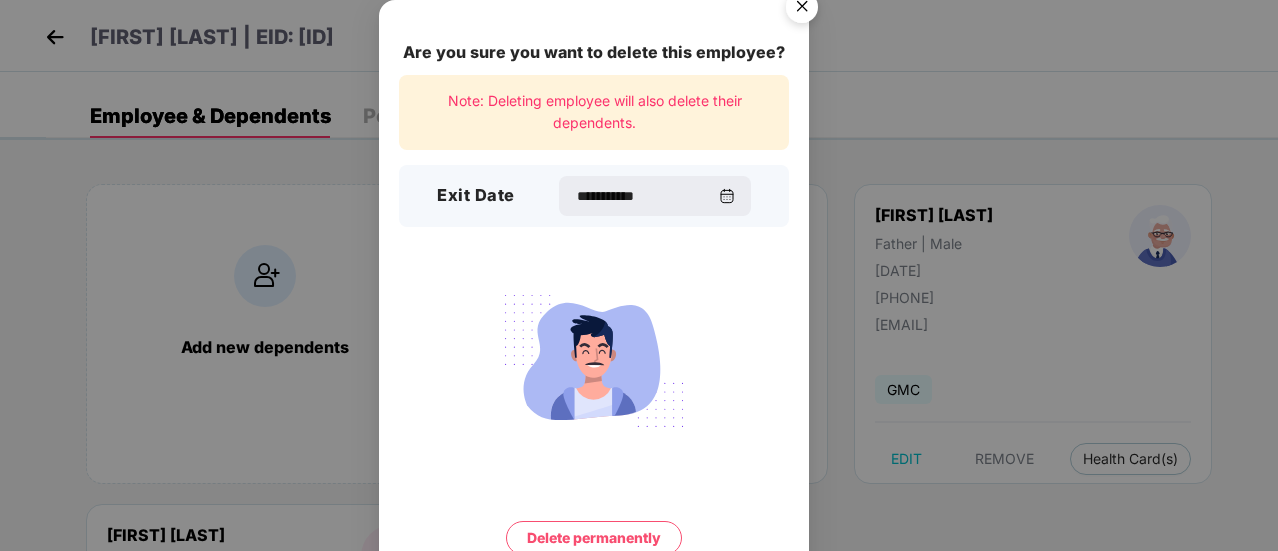 click on "Delete permanently" at bounding box center [594, 538] 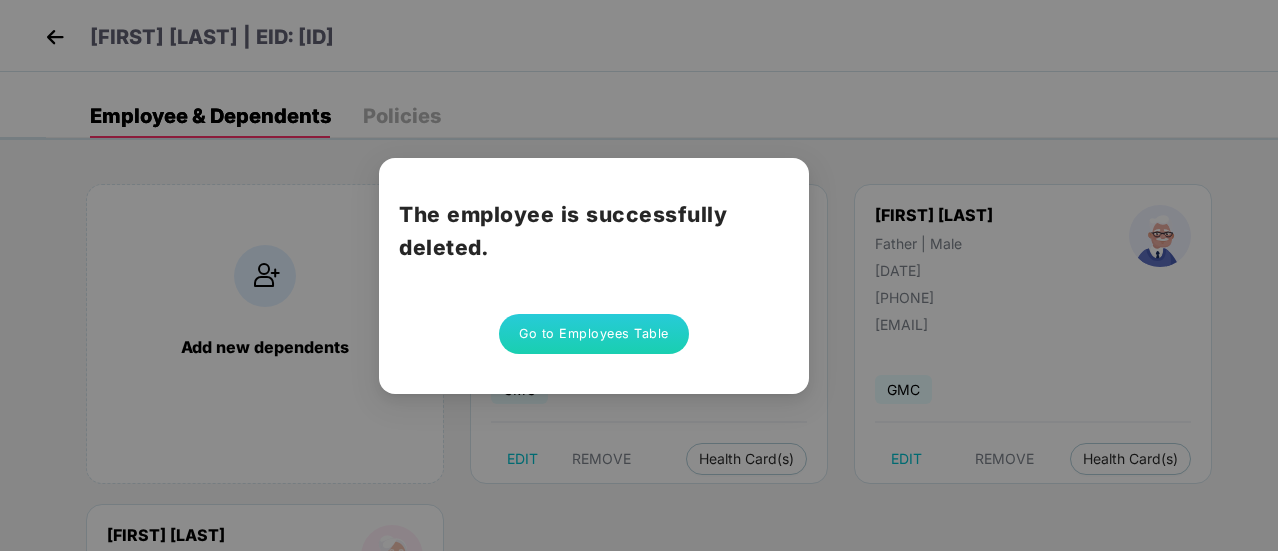 click on "Go to Employees Table" at bounding box center (594, 334) 